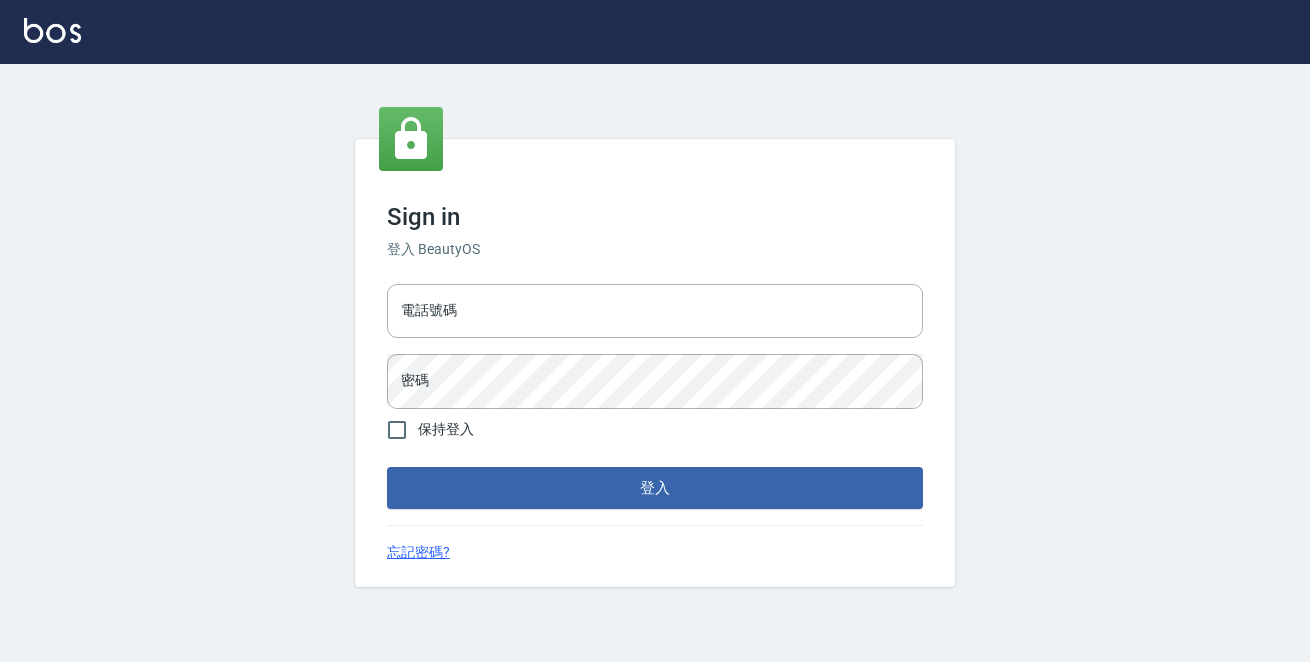 scroll, scrollTop: 0, scrollLeft: 0, axis: both 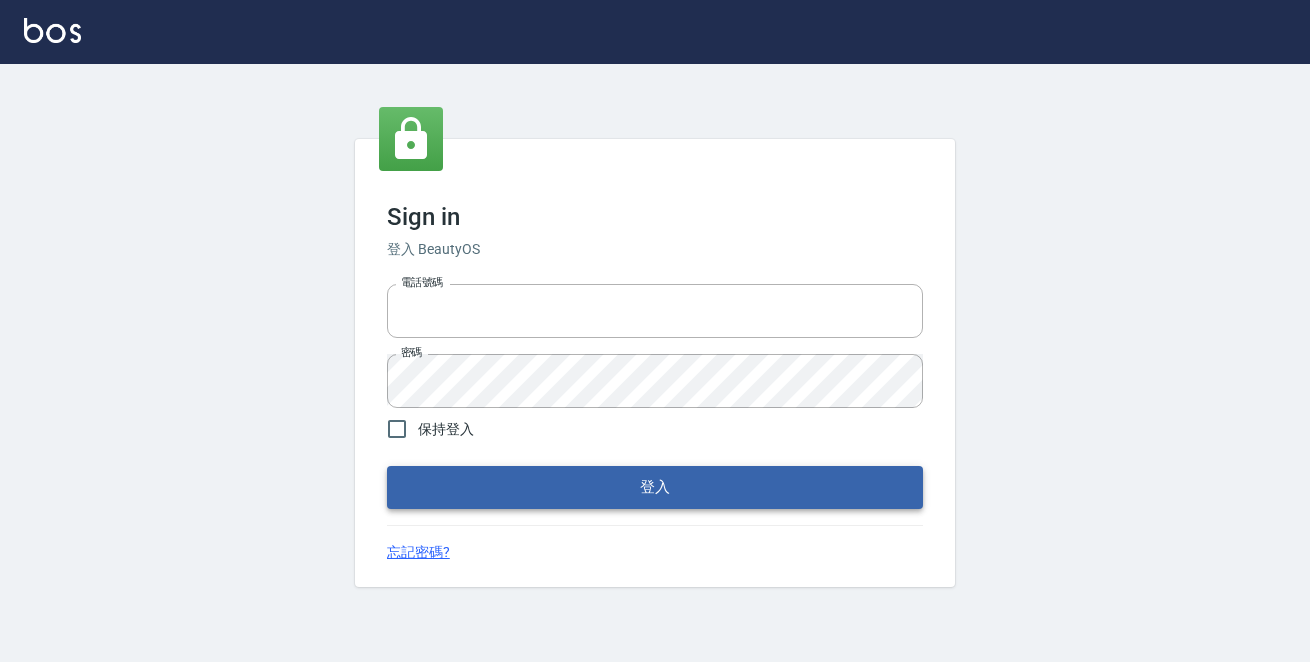 type on "[PHONE]" 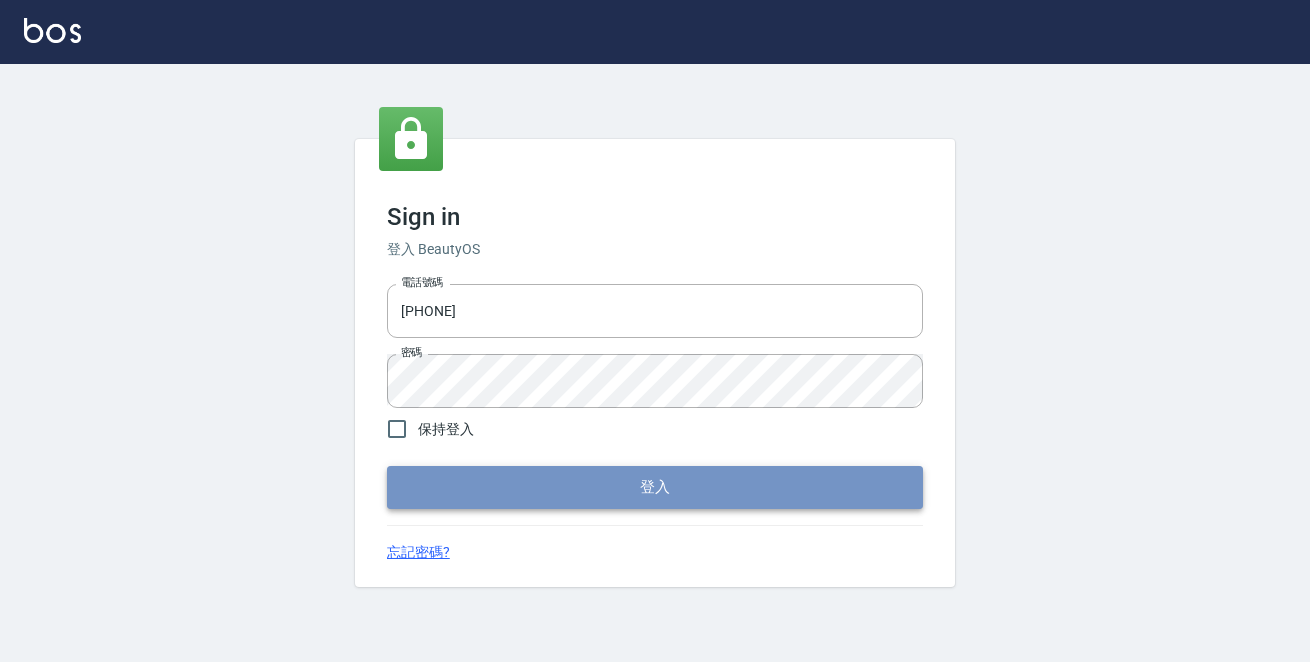 click on "登入" at bounding box center [655, 487] 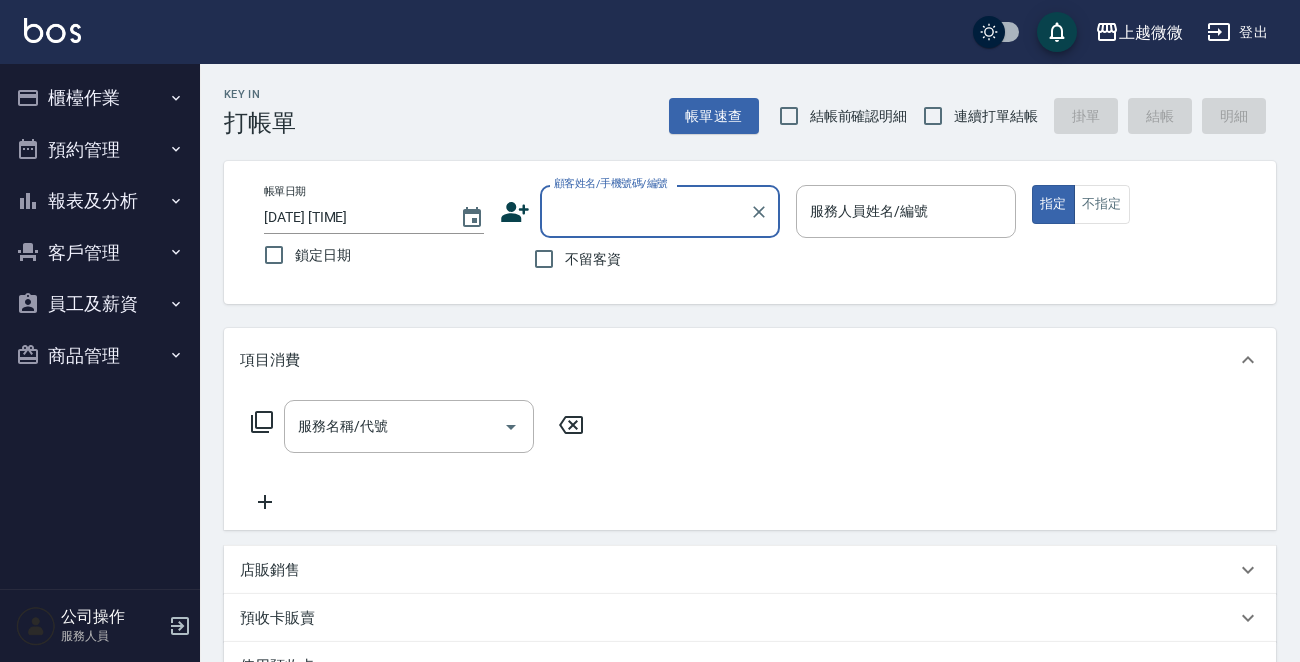 click 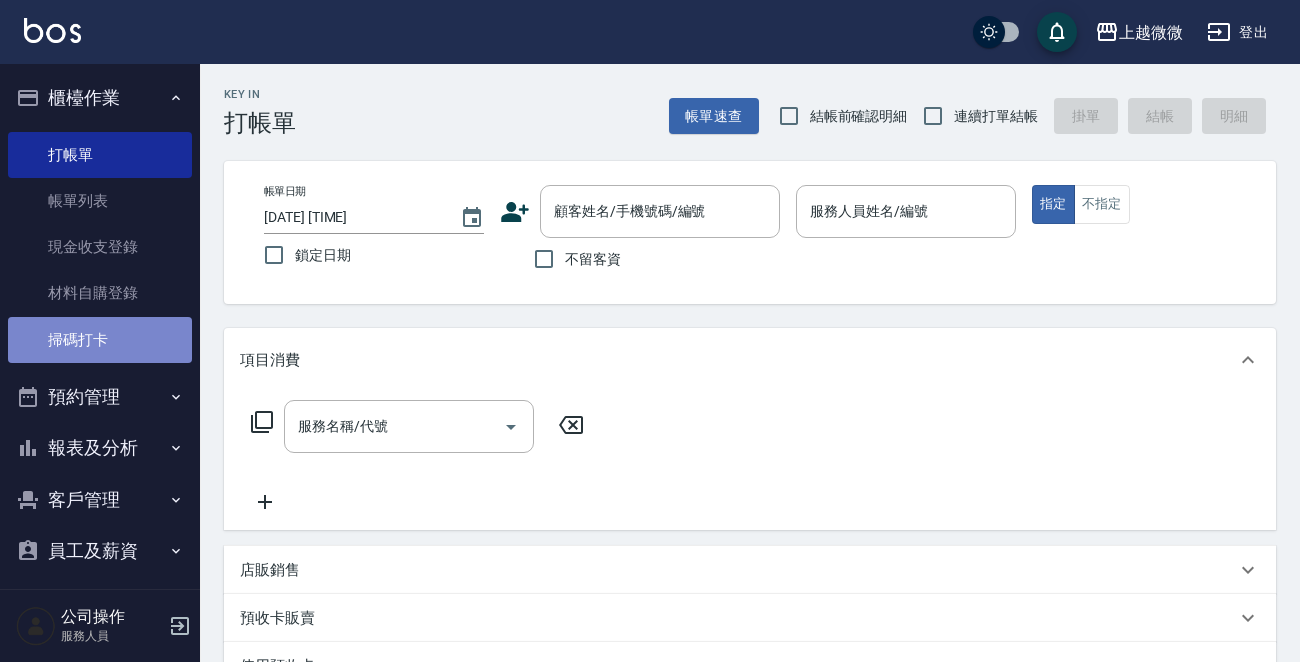 click on "掃碼打卡" at bounding box center (100, 340) 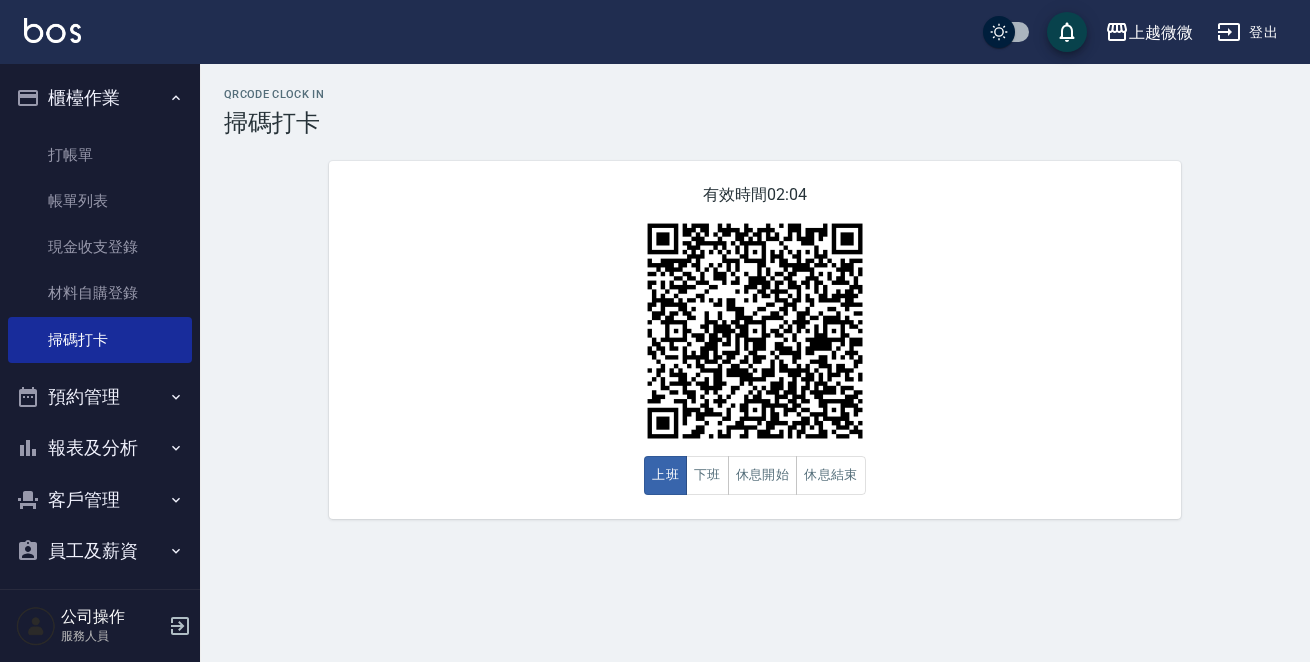 click at bounding box center (52, 30) 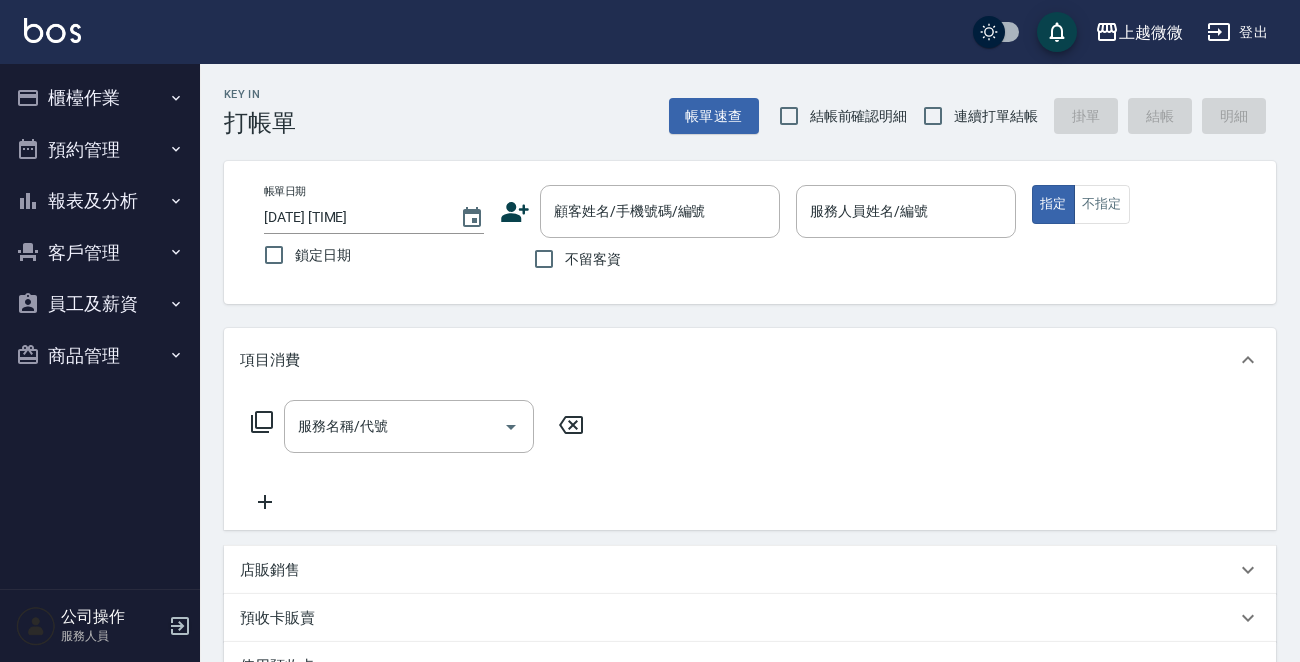click 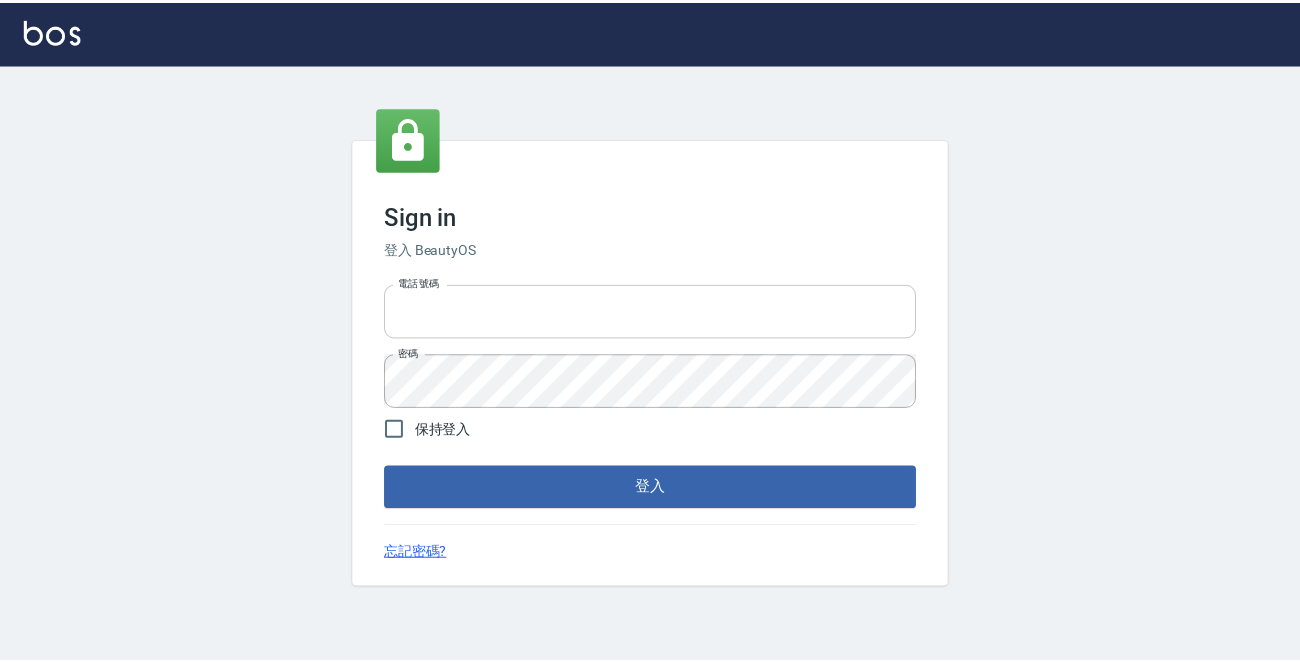 scroll, scrollTop: 0, scrollLeft: 0, axis: both 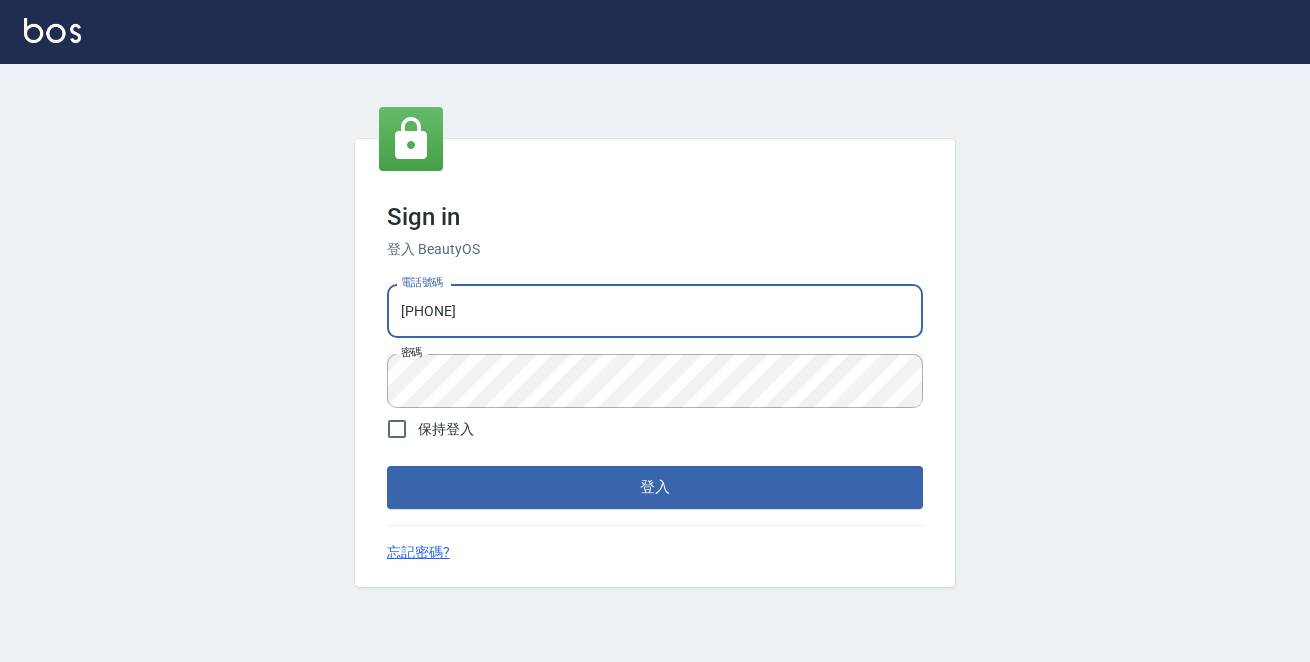 drag, startPoint x: 597, startPoint y: 304, endPoint x: 56, endPoint y: 305, distance: 541.0009 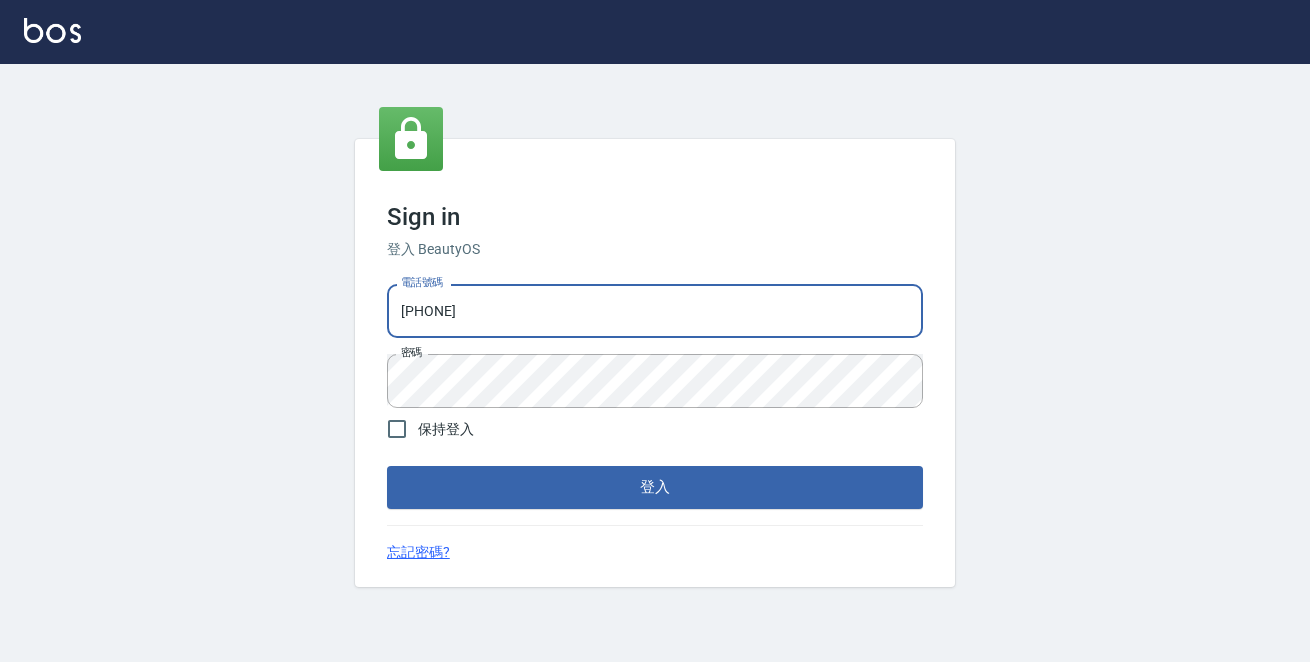 type on "[PHONE]" 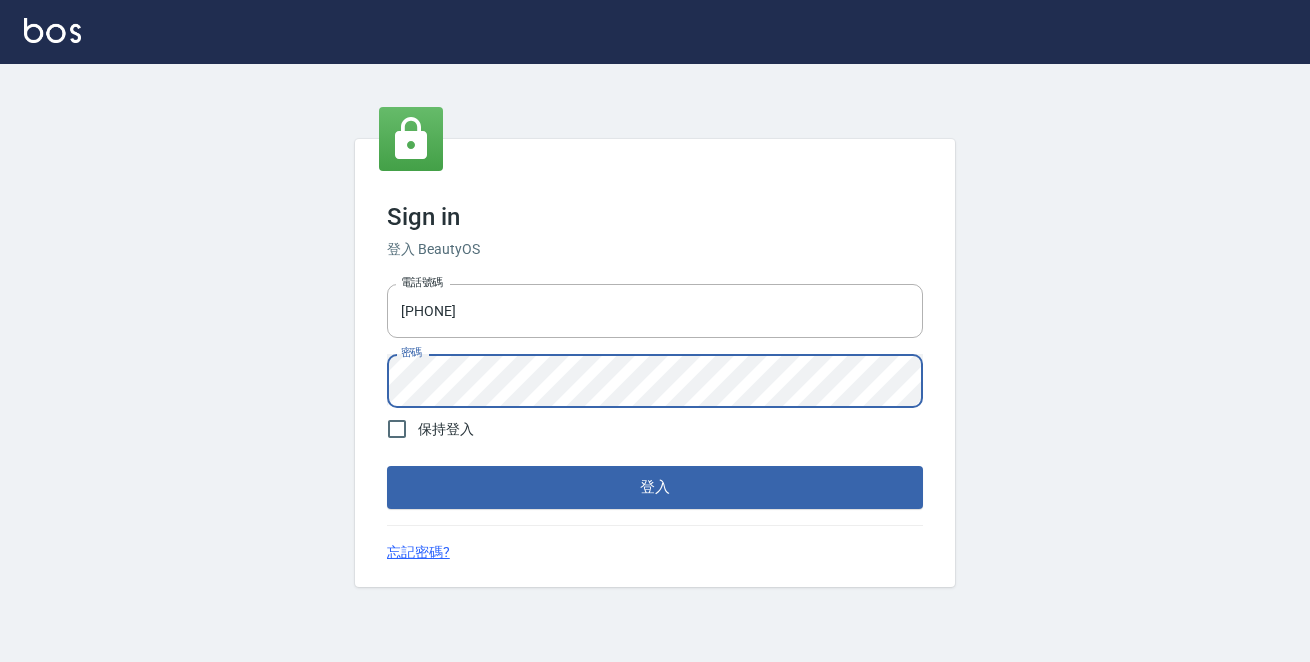 click on "Sign in 登入 BeautyOS 電話號碼 [PHONE] 電話號碼 密碼 密碼 保持登入 登入 忘記密碼?" at bounding box center (655, 363) 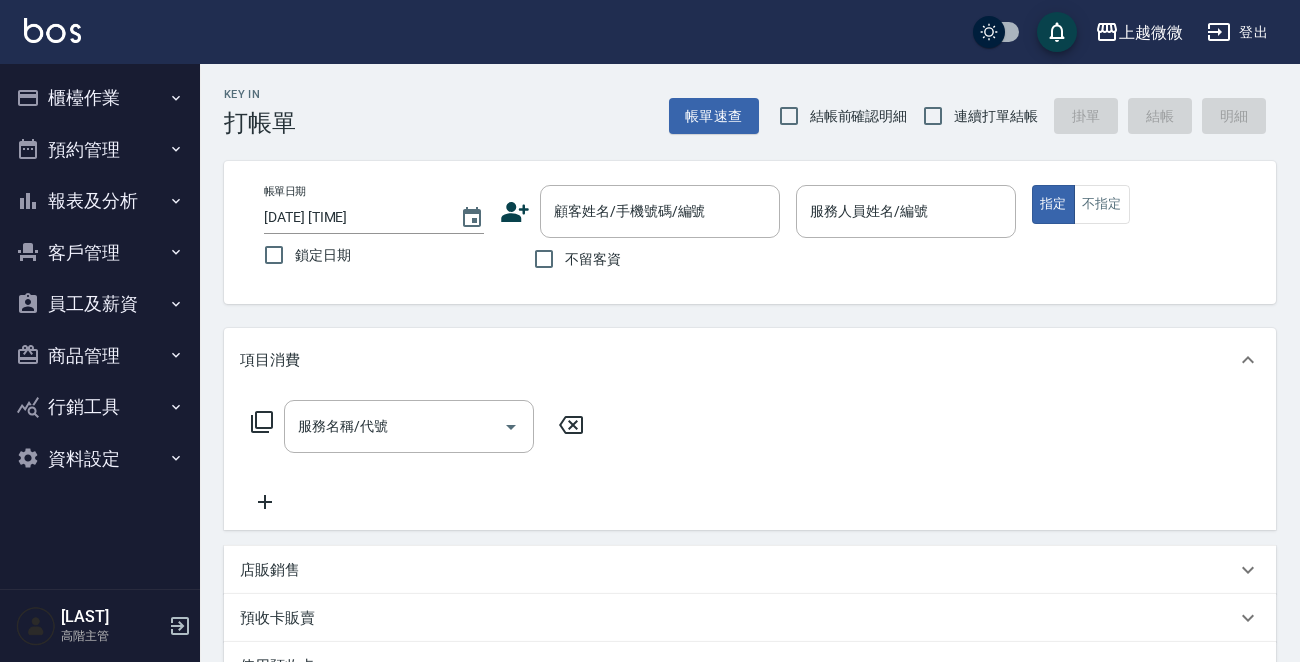 click on "報表及分析" at bounding box center (100, 201) 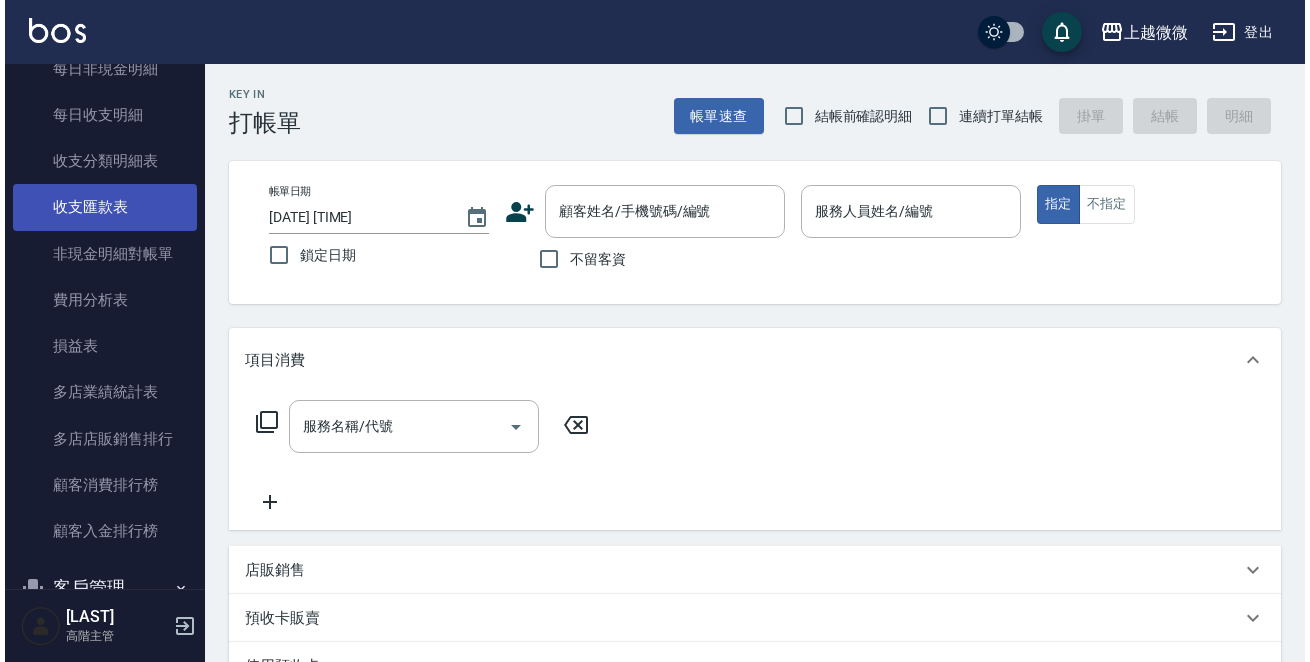 scroll, scrollTop: 1639, scrollLeft: 0, axis: vertical 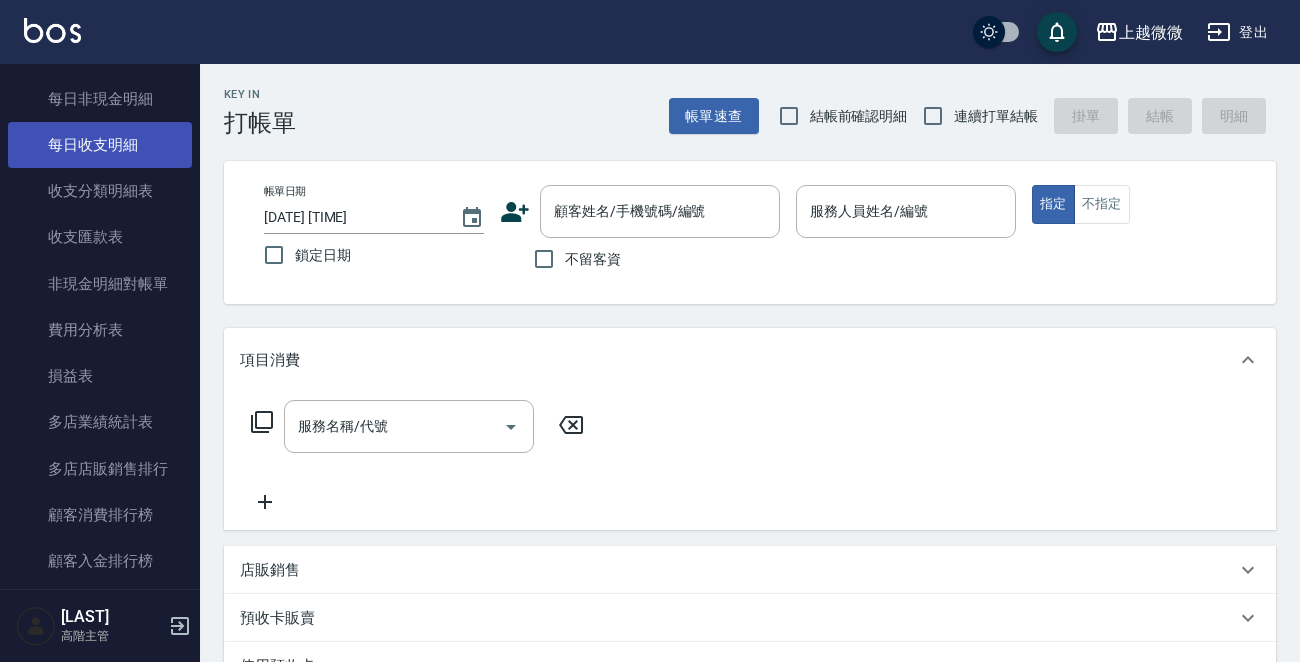 click on "每日收支明細" at bounding box center (100, 145) 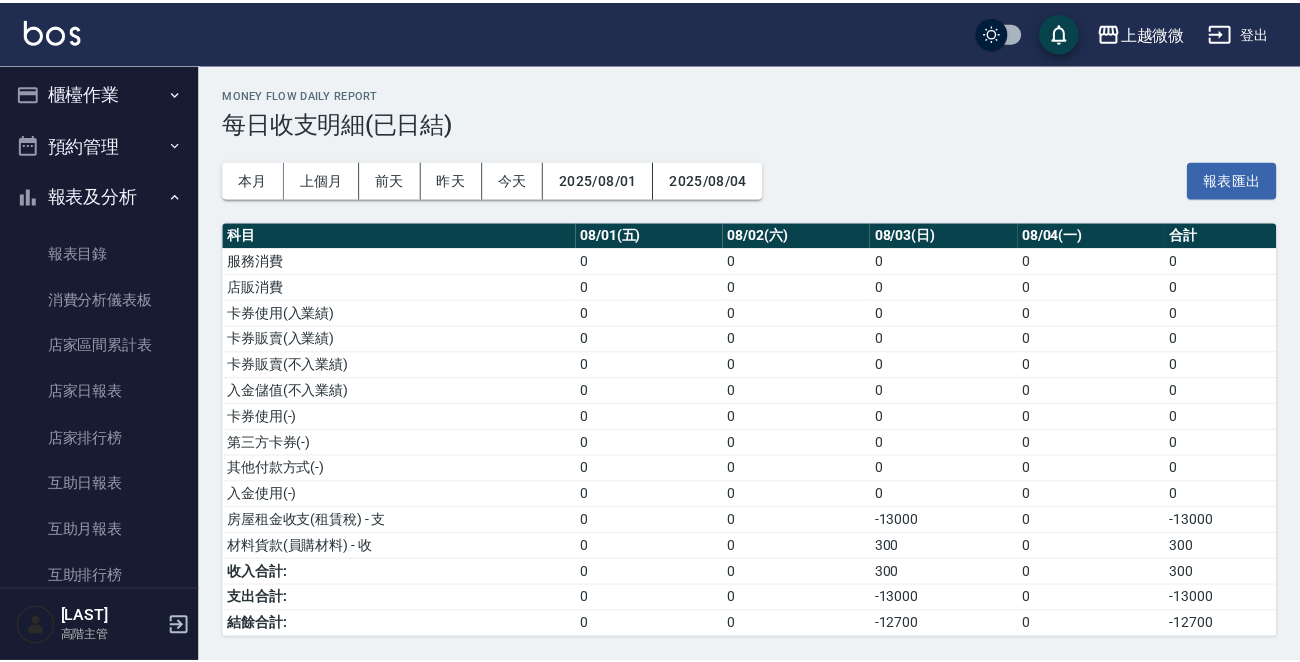 scroll, scrollTop: 0, scrollLeft: 0, axis: both 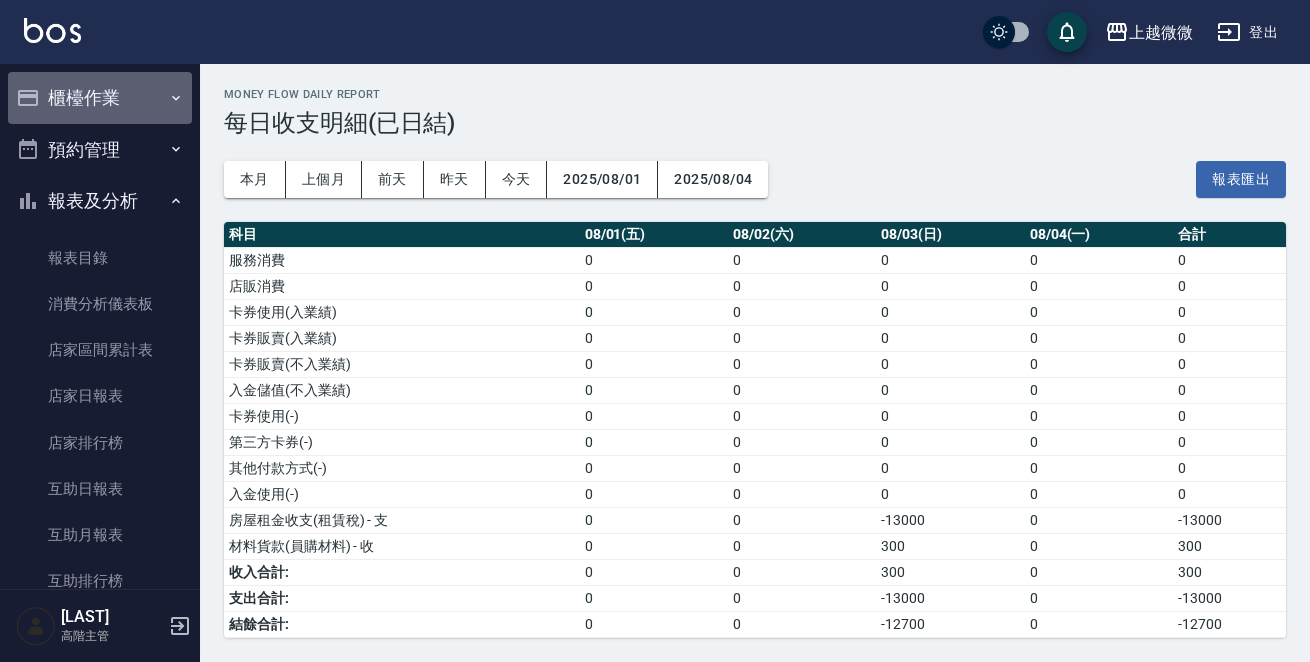 click on "櫃檯作業" at bounding box center (100, 98) 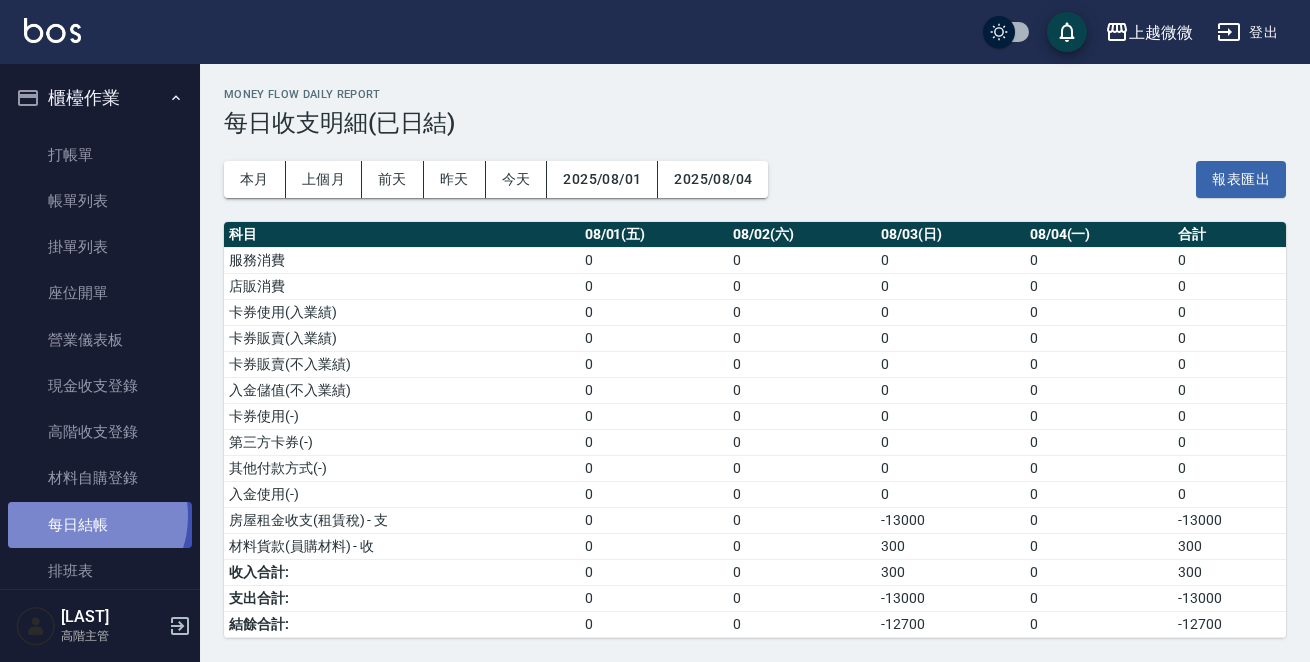 click on "每日結帳" at bounding box center (100, 525) 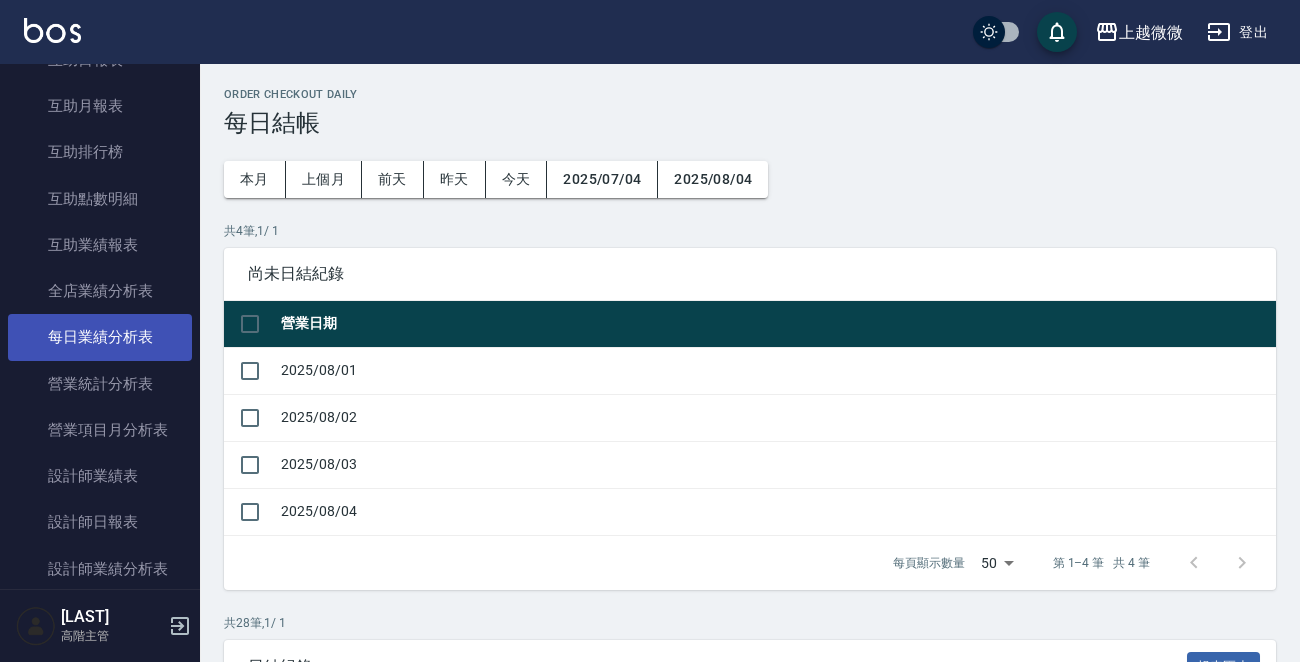 scroll, scrollTop: 2027, scrollLeft: 0, axis: vertical 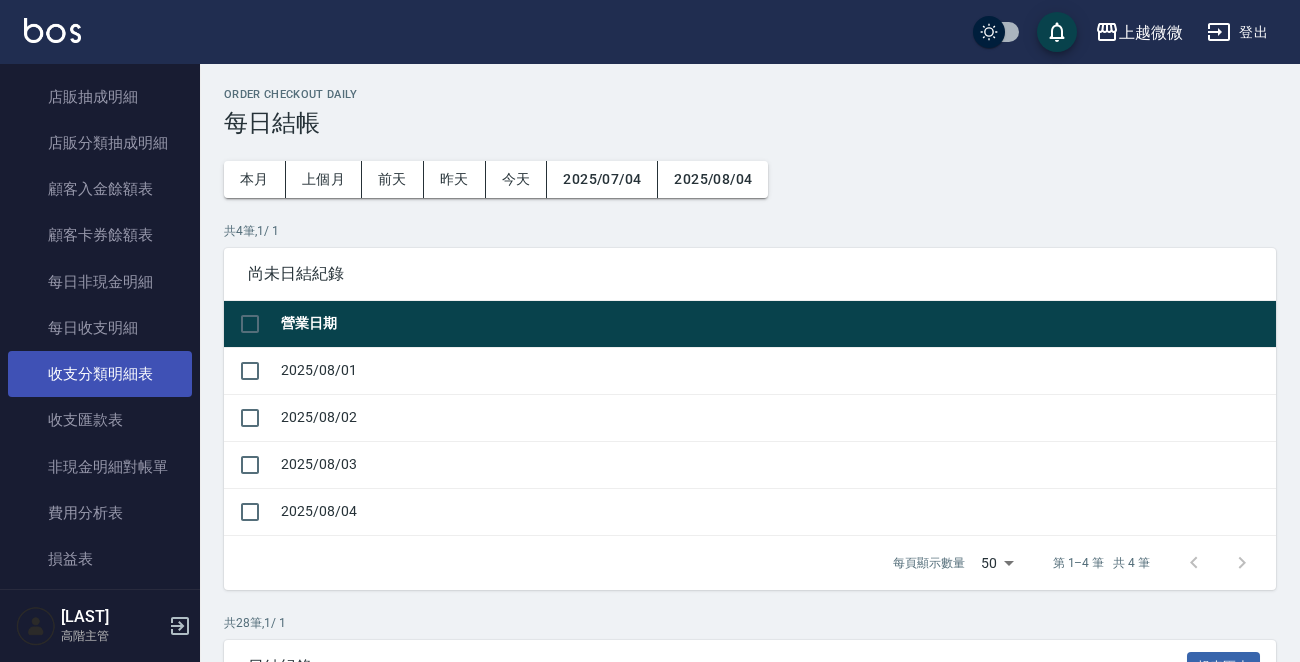 click on "收支分類明細表" at bounding box center [100, 374] 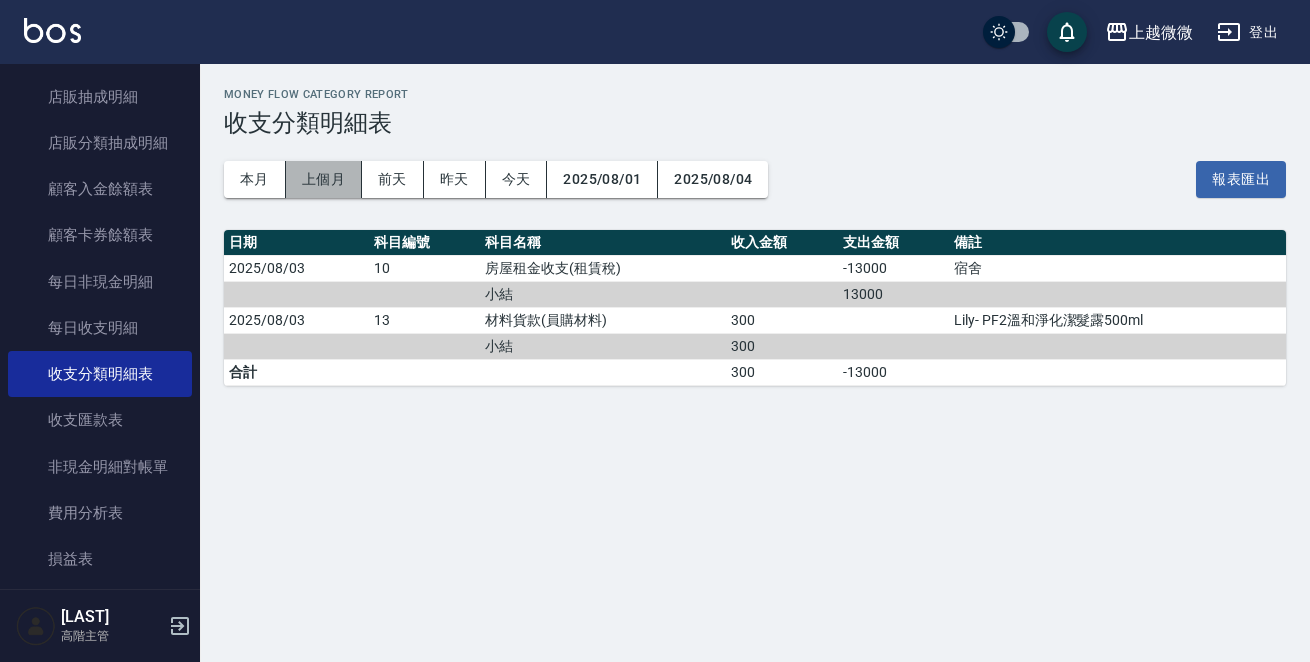 click on "上個月" at bounding box center (324, 179) 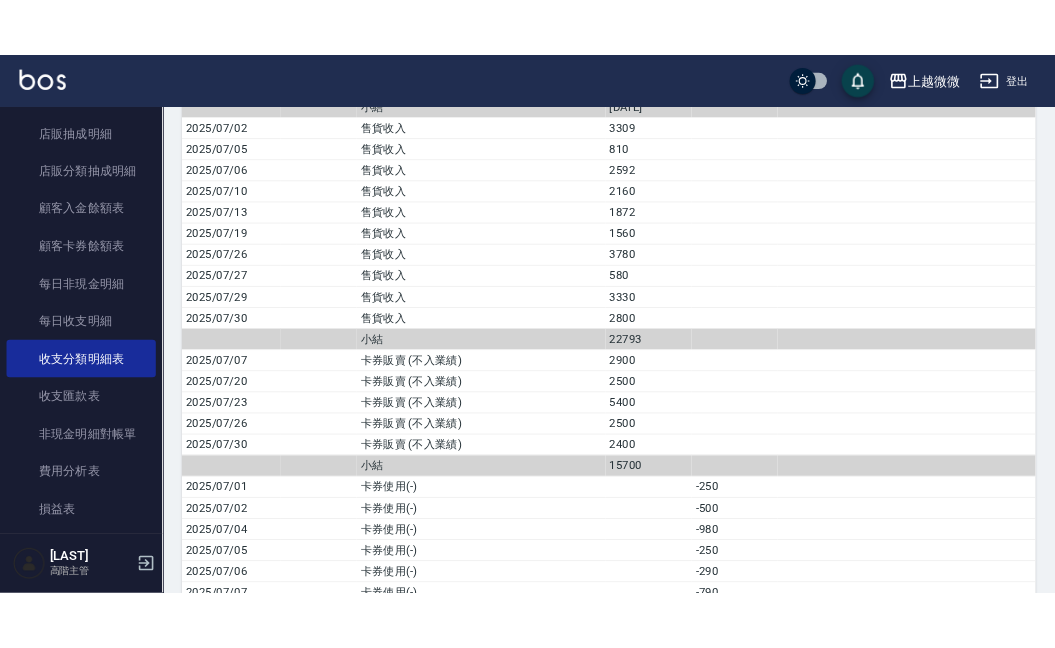 scroll, scrollTop: 900, scrollLeft: 0, axis: vertical 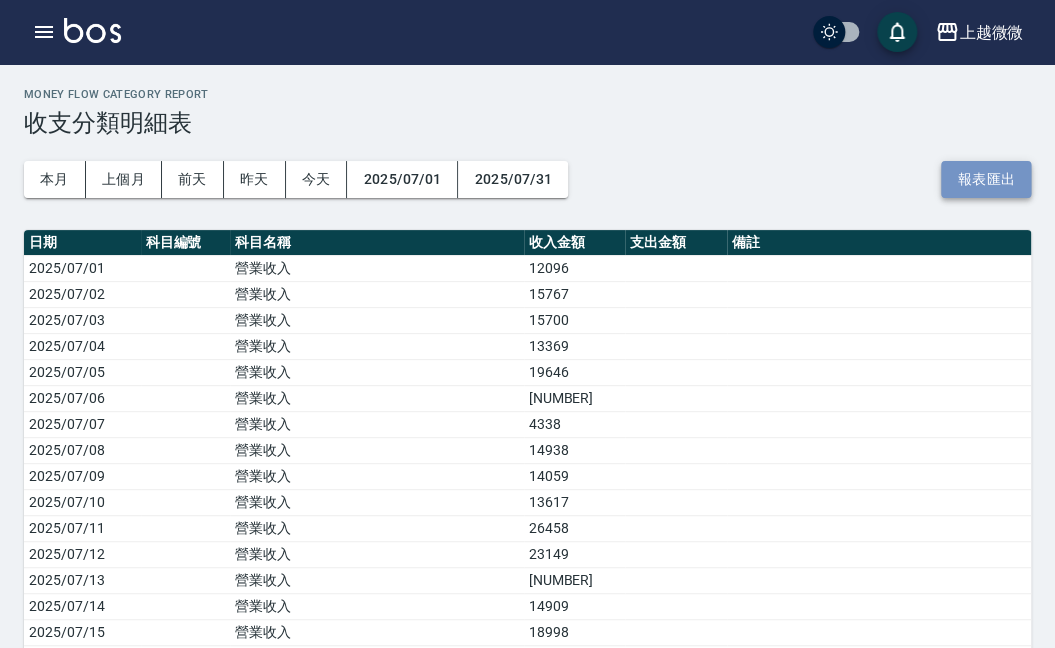 click on "報表匯出" at bounding box center (986, 179) 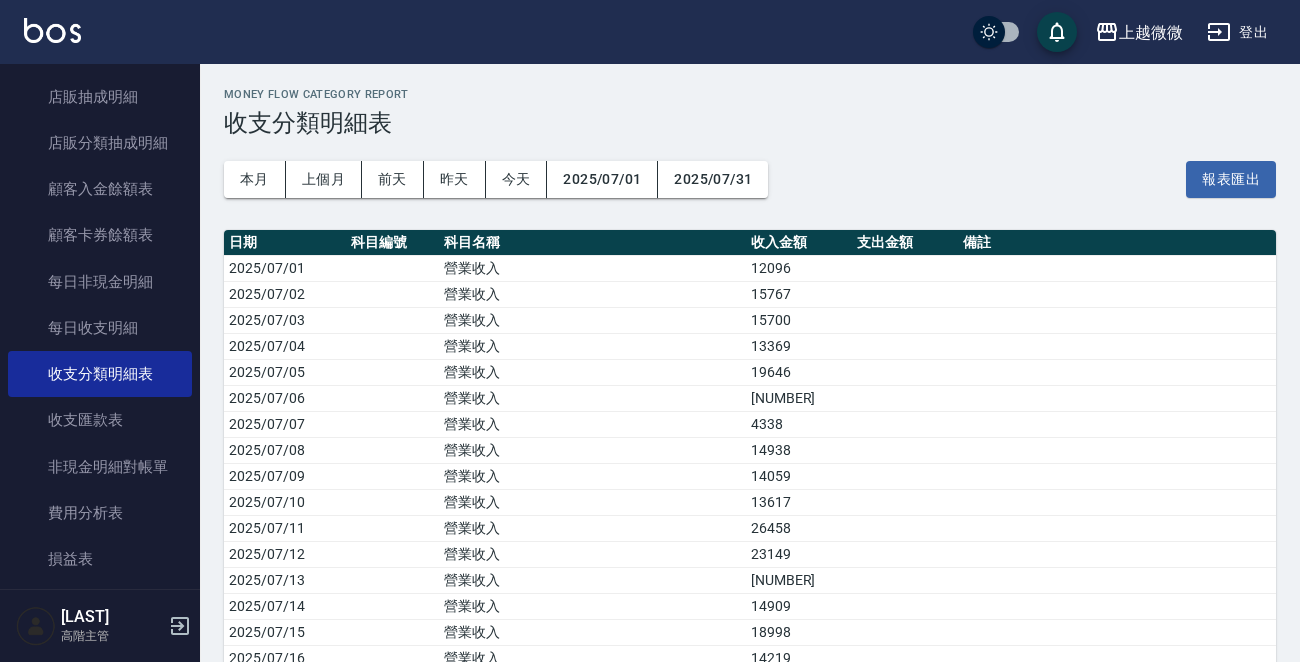 scroll, scrollTop: 2494, scrollLeft: 0, axis: vertical 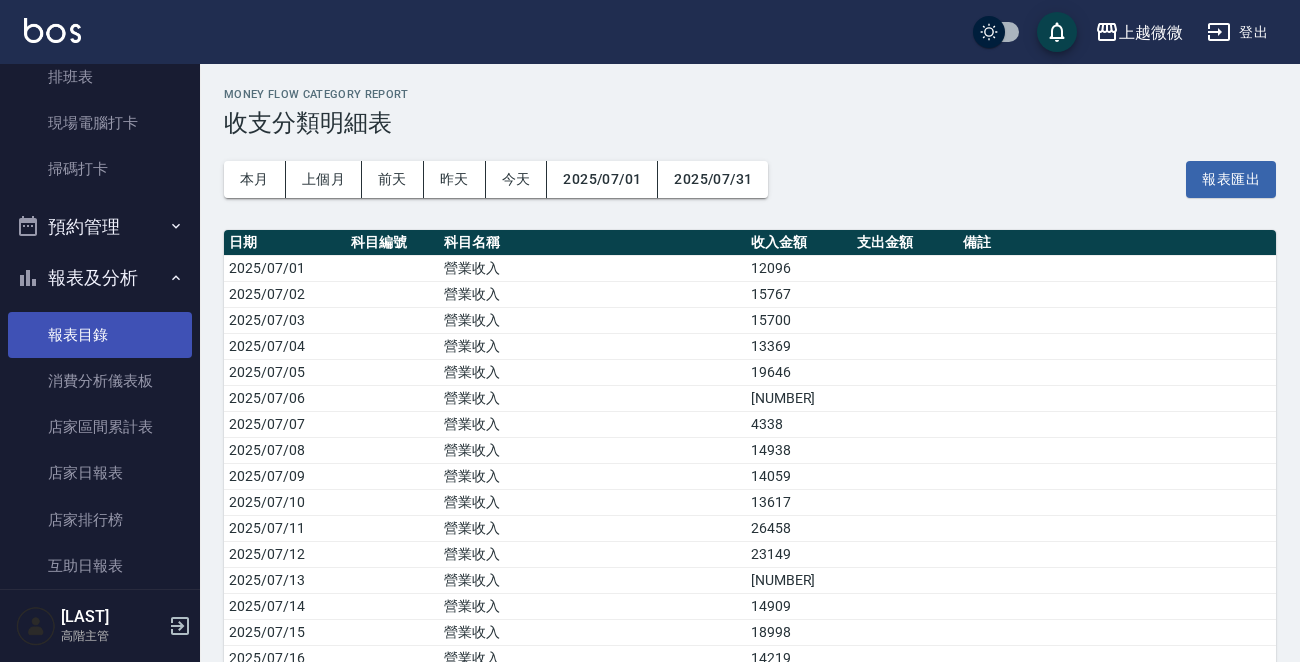 type 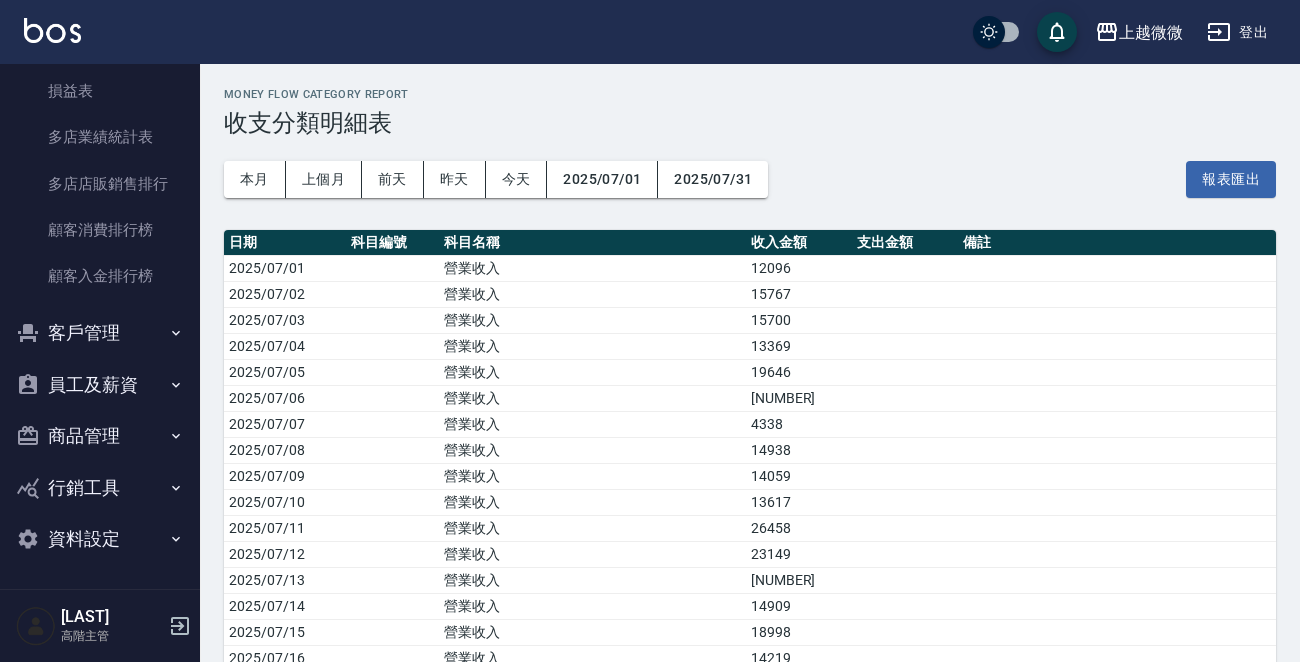 click on "員工及薪資" at bounding box center (100, 385) 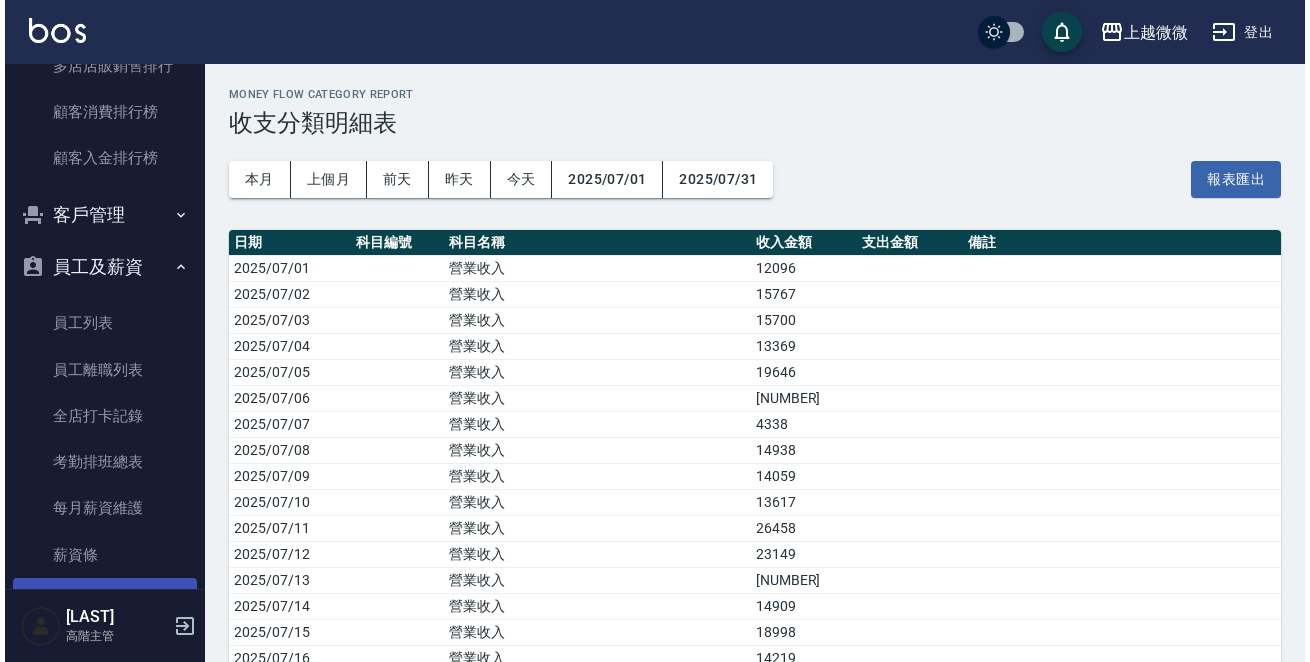 scroll, scrollTop: 2795, scrollLeft: 0, axis: vertical 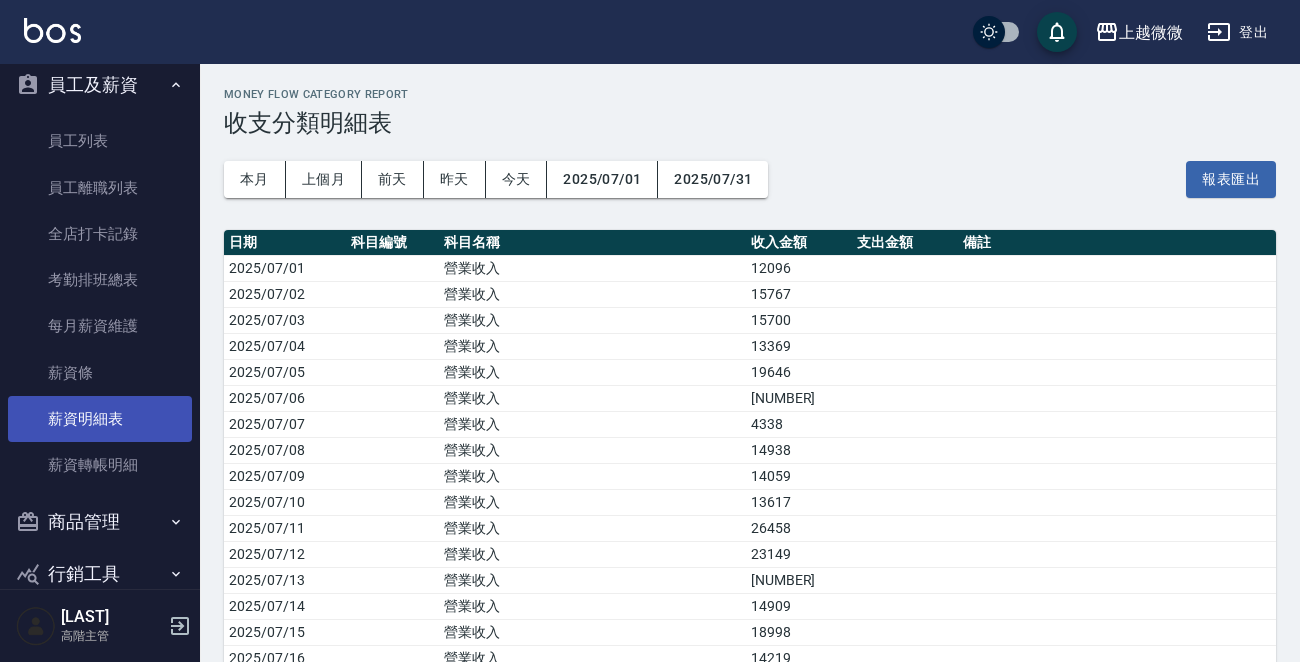 click on "薪資明細表" at bounding box center (100, 419) 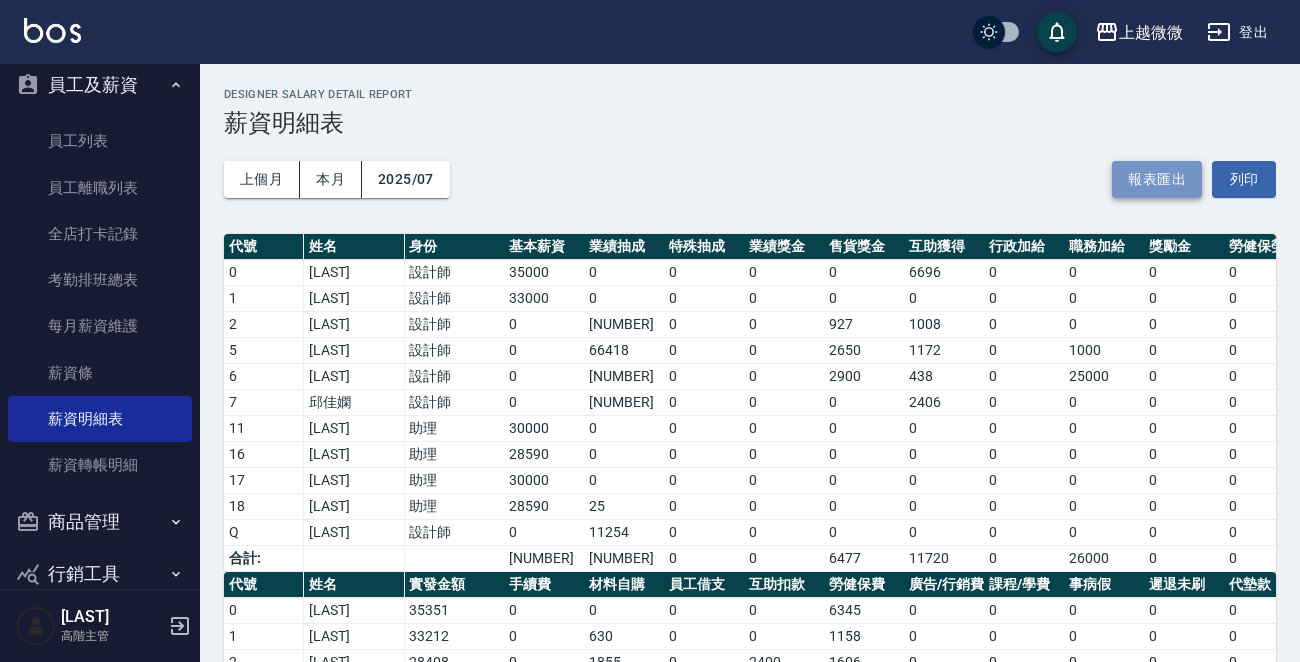 click on "報表匯出" at bounding box center (1157, 179) 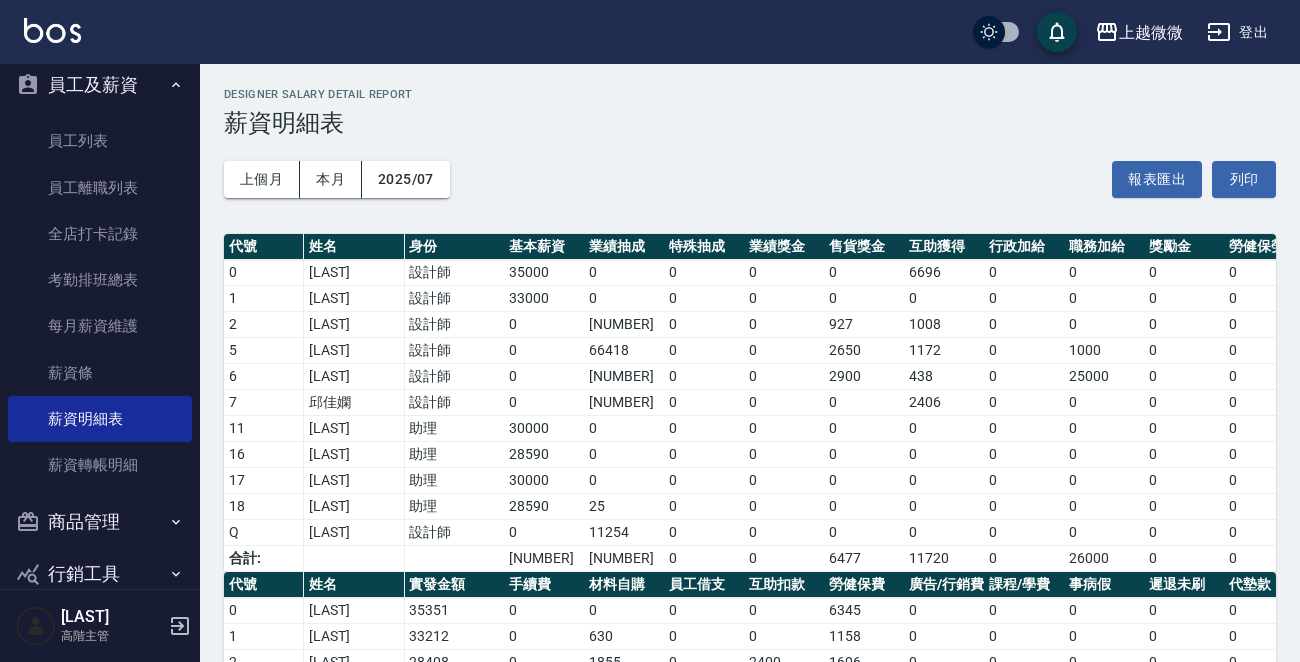 click 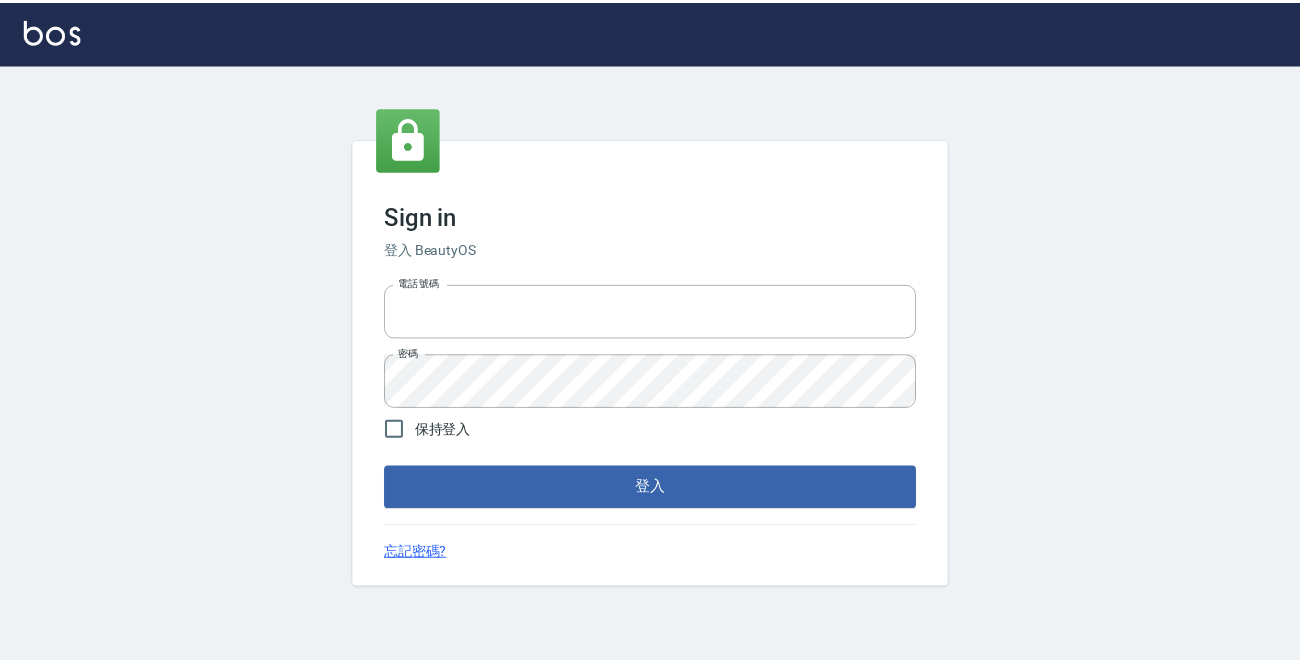 scroll, scrollTop: 0, scrollLeft: 0, axis: both 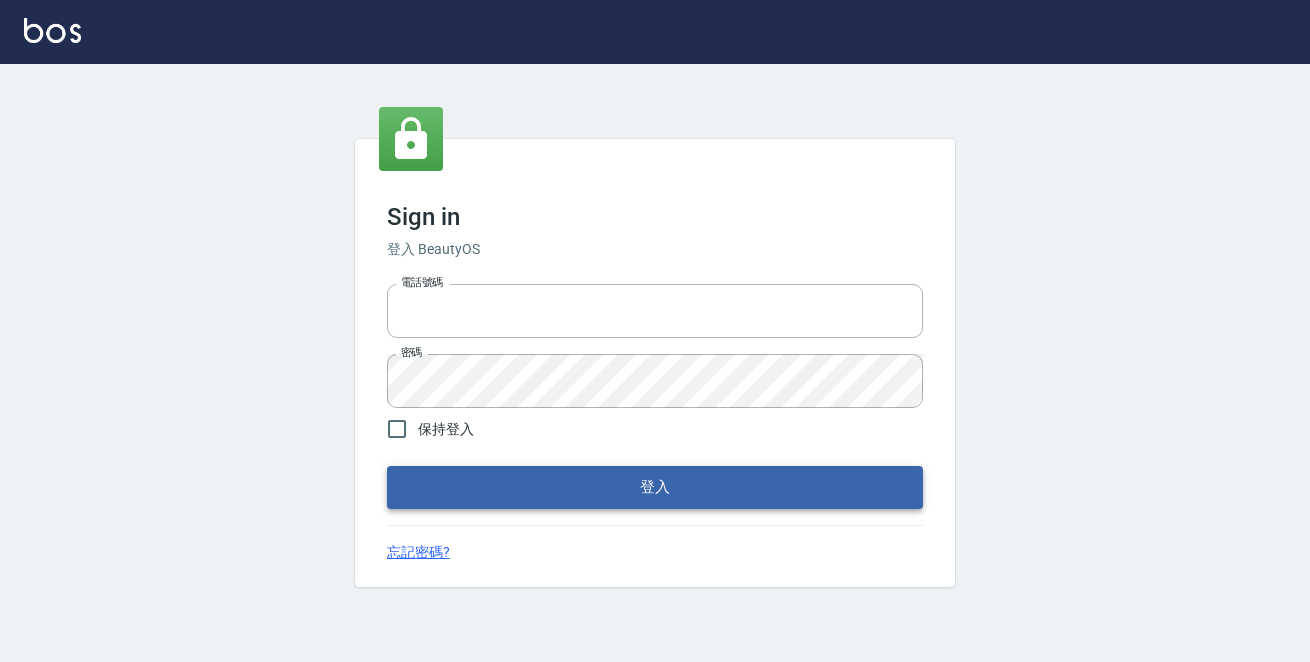 type on "[PHONE]" 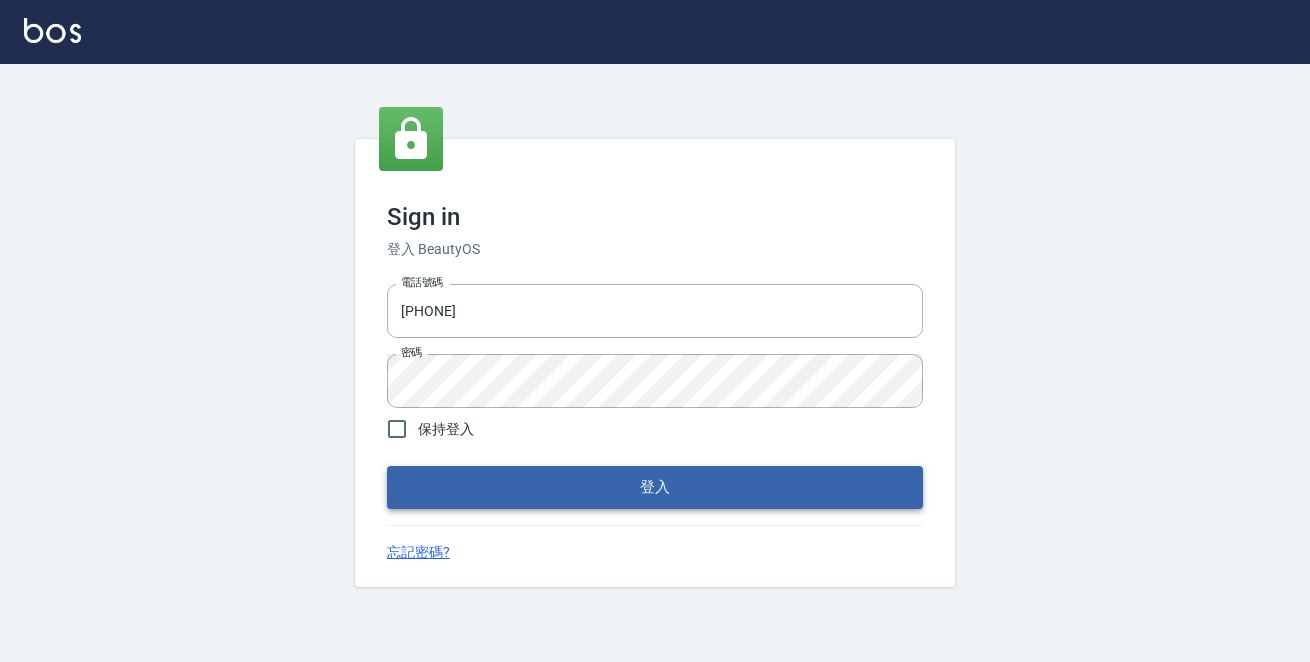 click on "登入" at bounding box center (655, 487) 